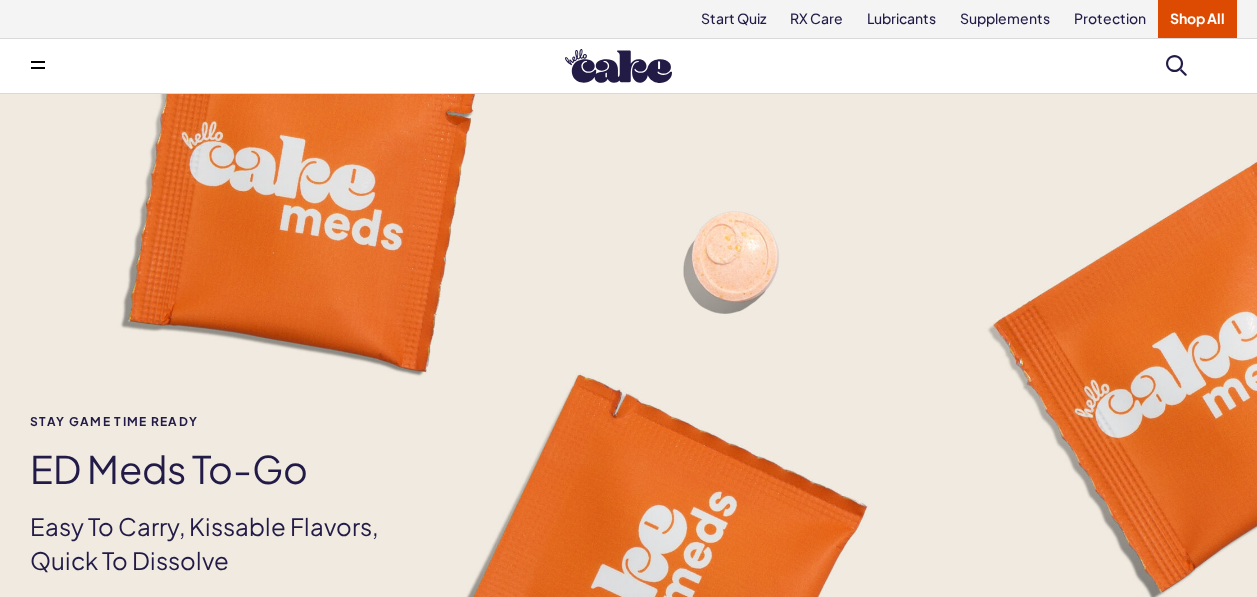 scroll, scrollTop: 0, scrollLeft: 0, axis: both 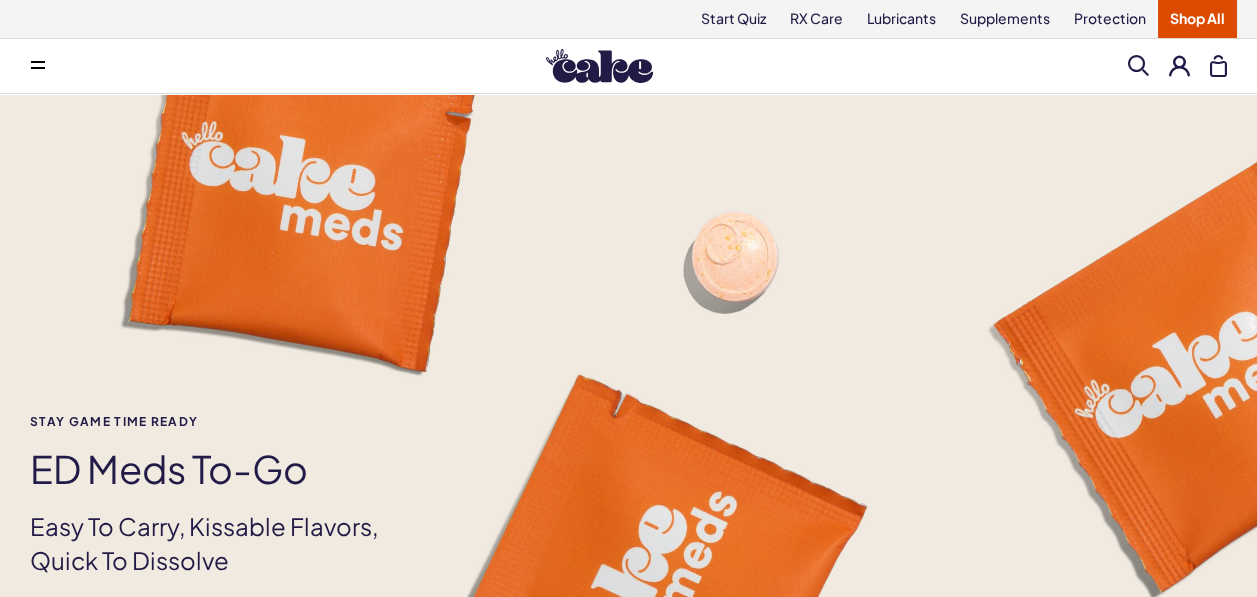 click at bounding box center [1179, 65] 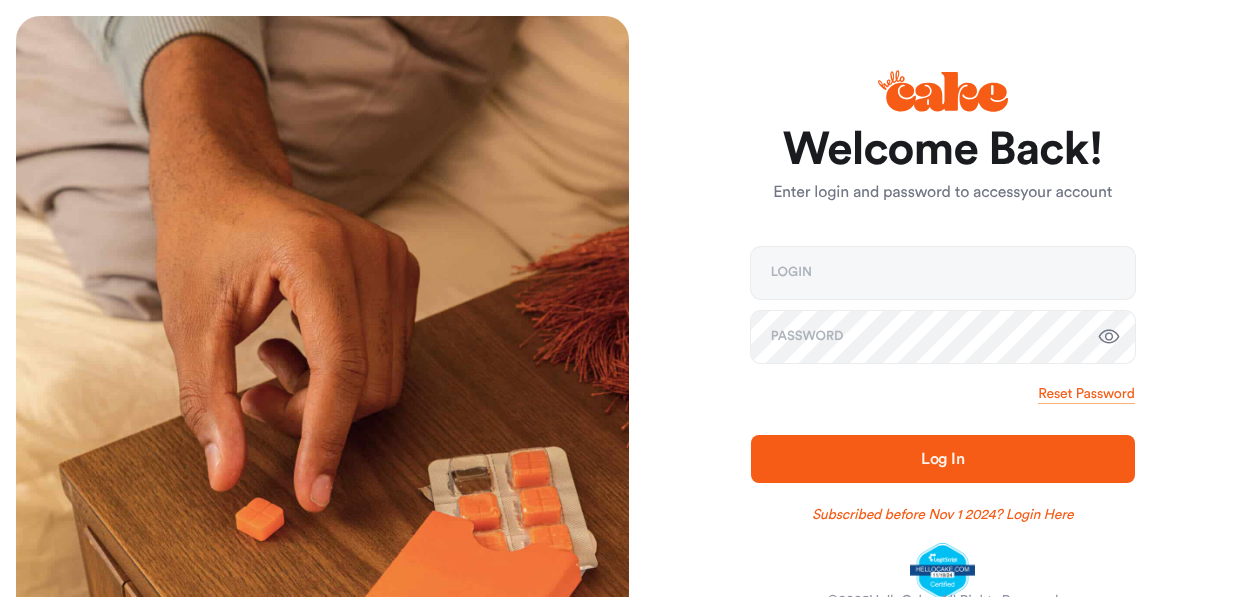 scroll, scrollTop: 0, scrollLeft: 0, axis: both 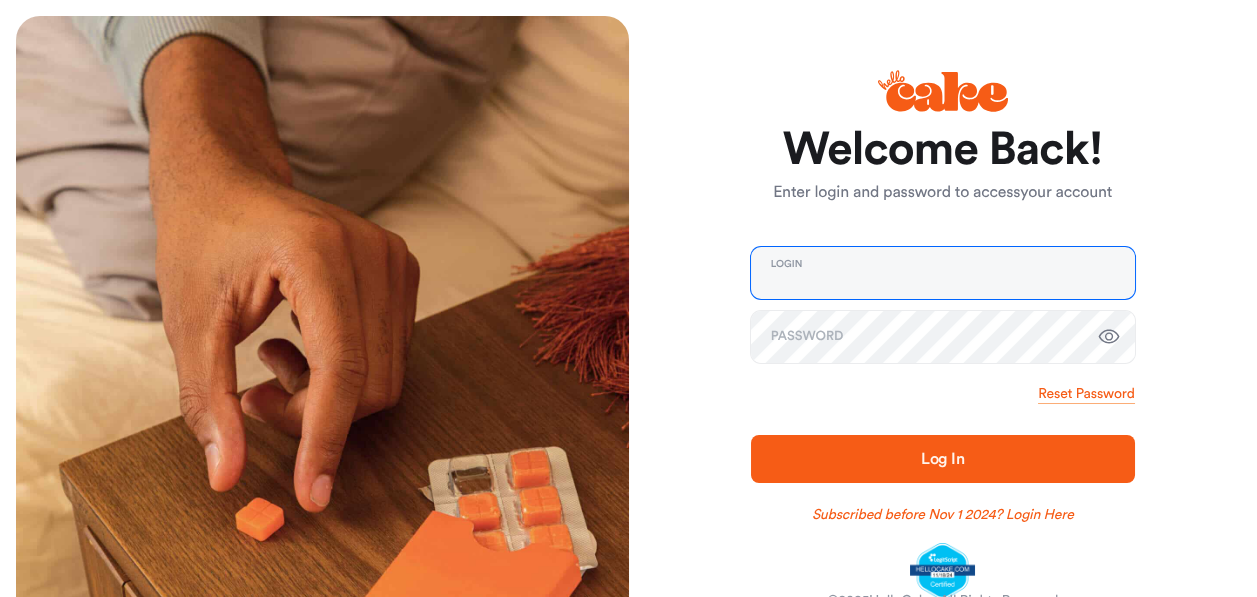click at bounding box center (943, 273) 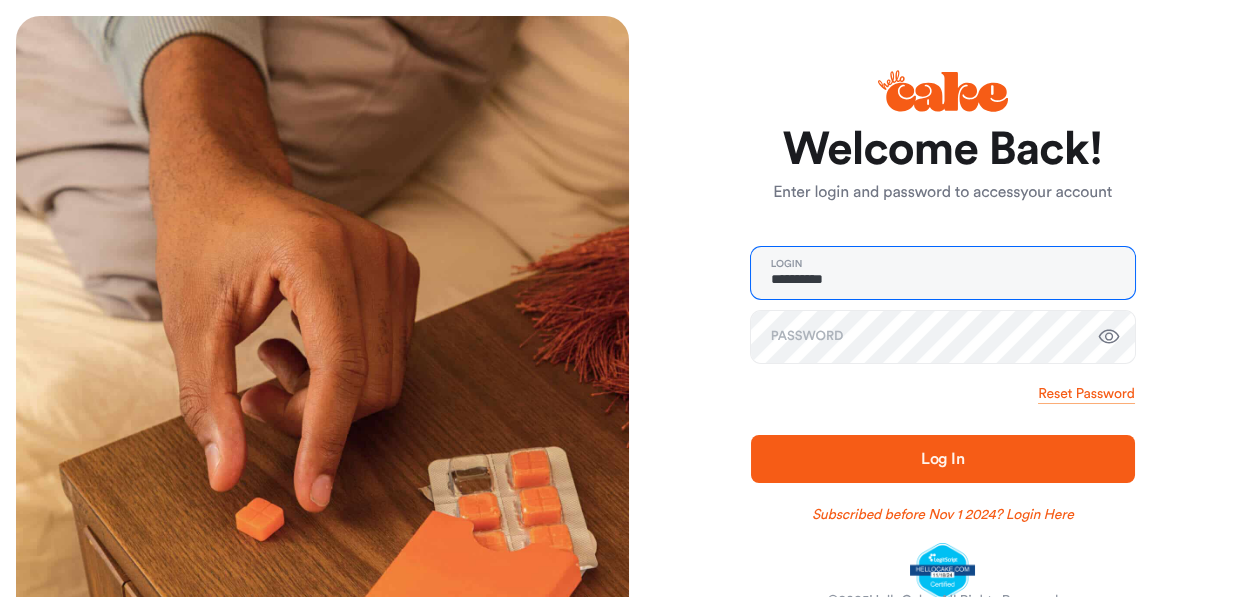 type on "**********" 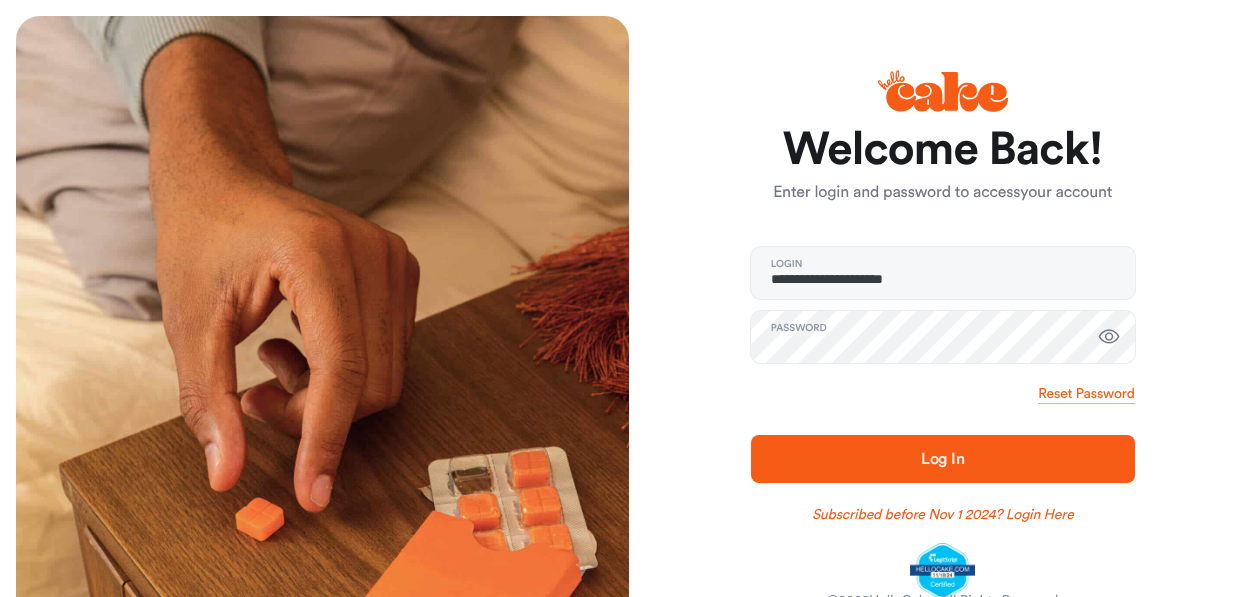 click at bounding box center (1109, 337) 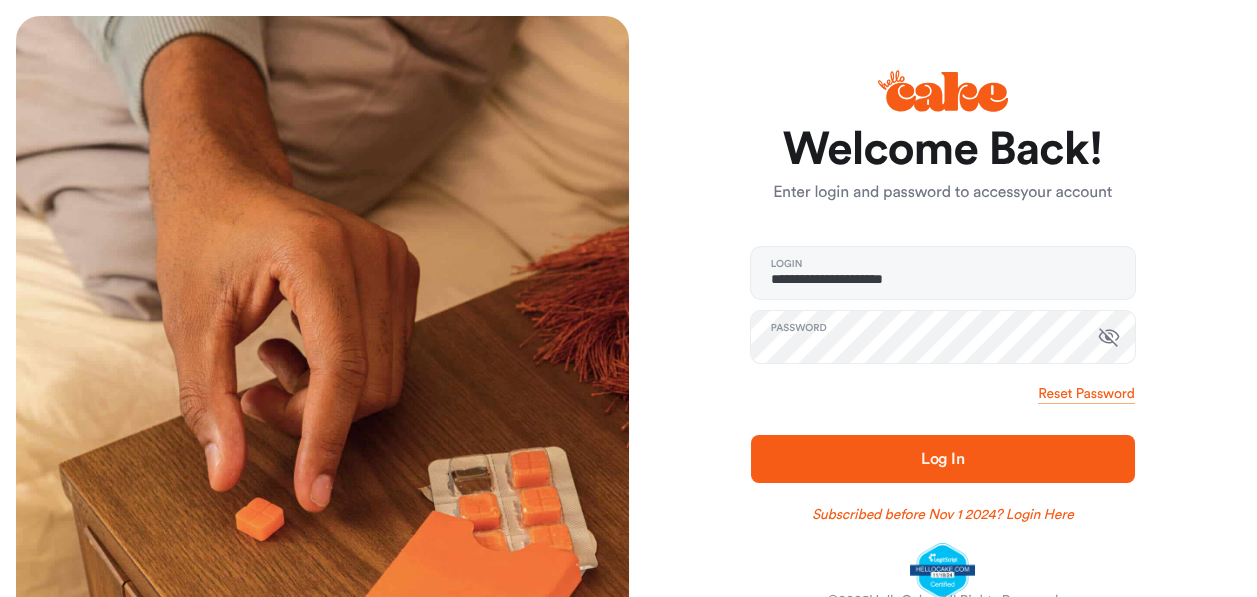 type 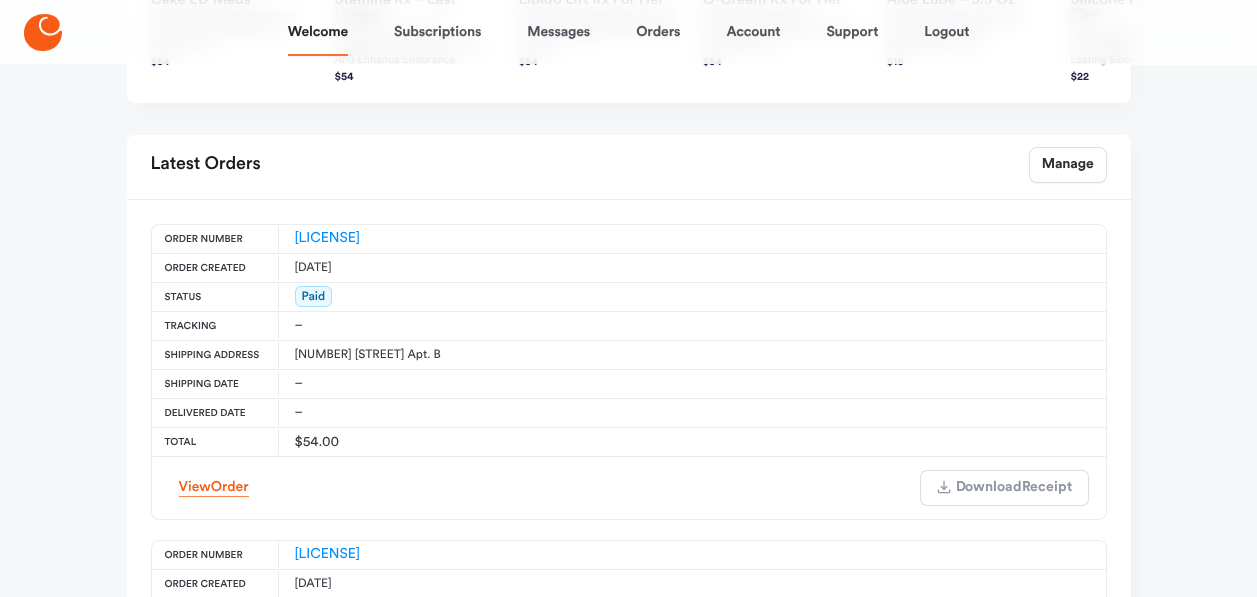 scroll, scrollTop: 900, scrollLeft: 0, axis: vertical 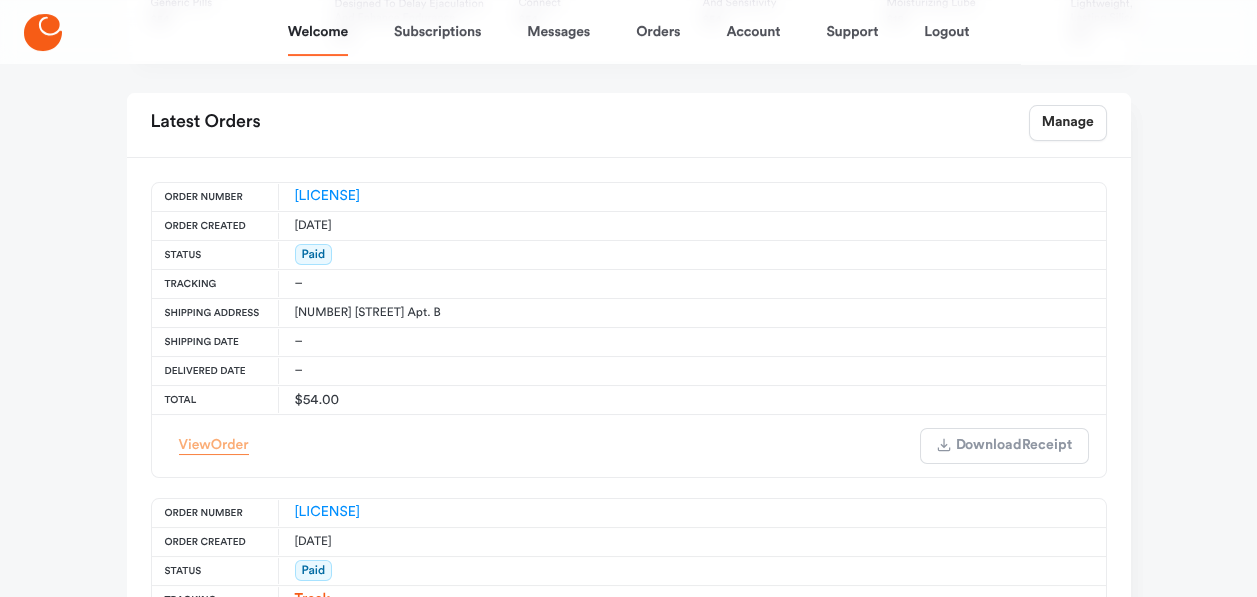 click on "Order" at bounding box center [230, 445] 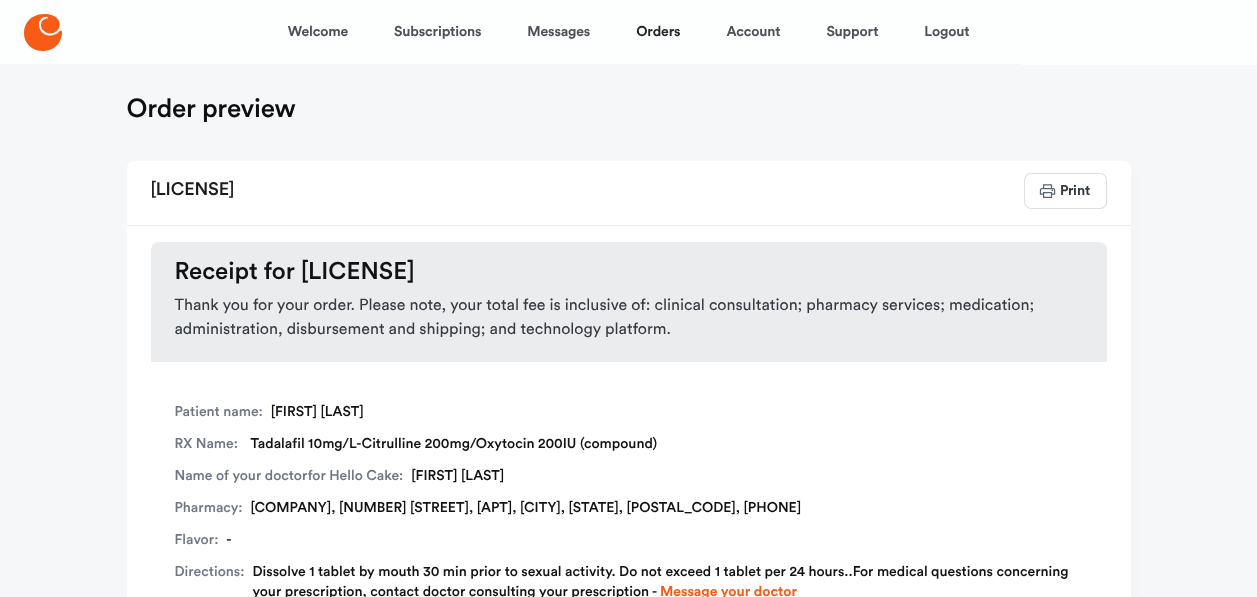 scroll, scrollTop: 0, scrollLeft: 0, axis: both 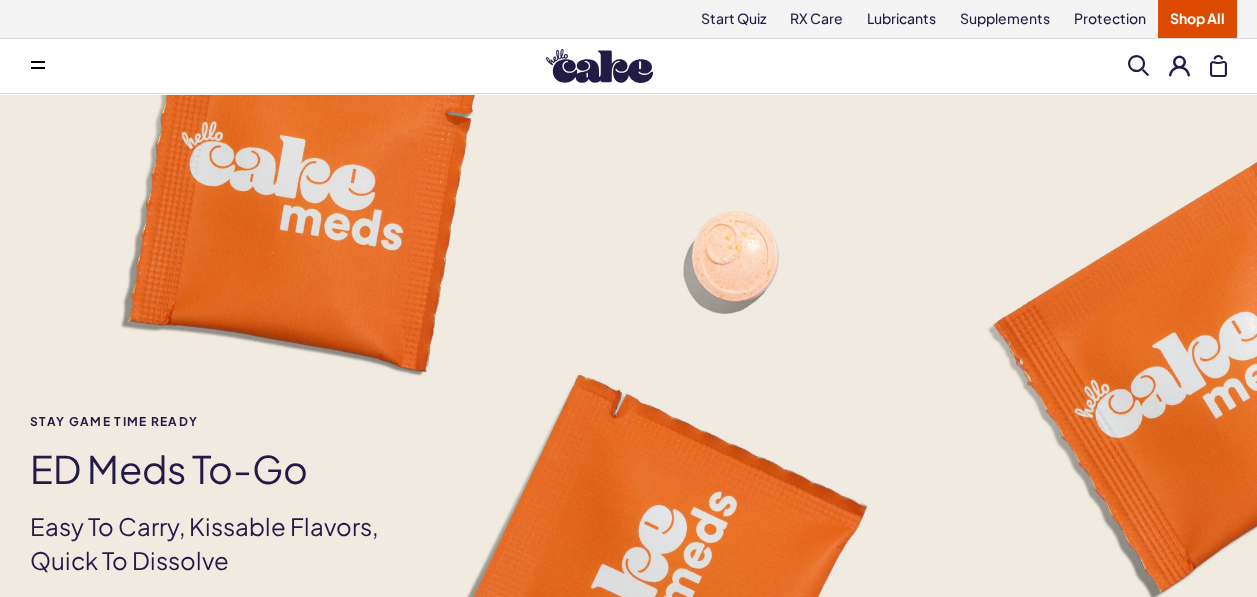 click at bounding box center (1179, 65) 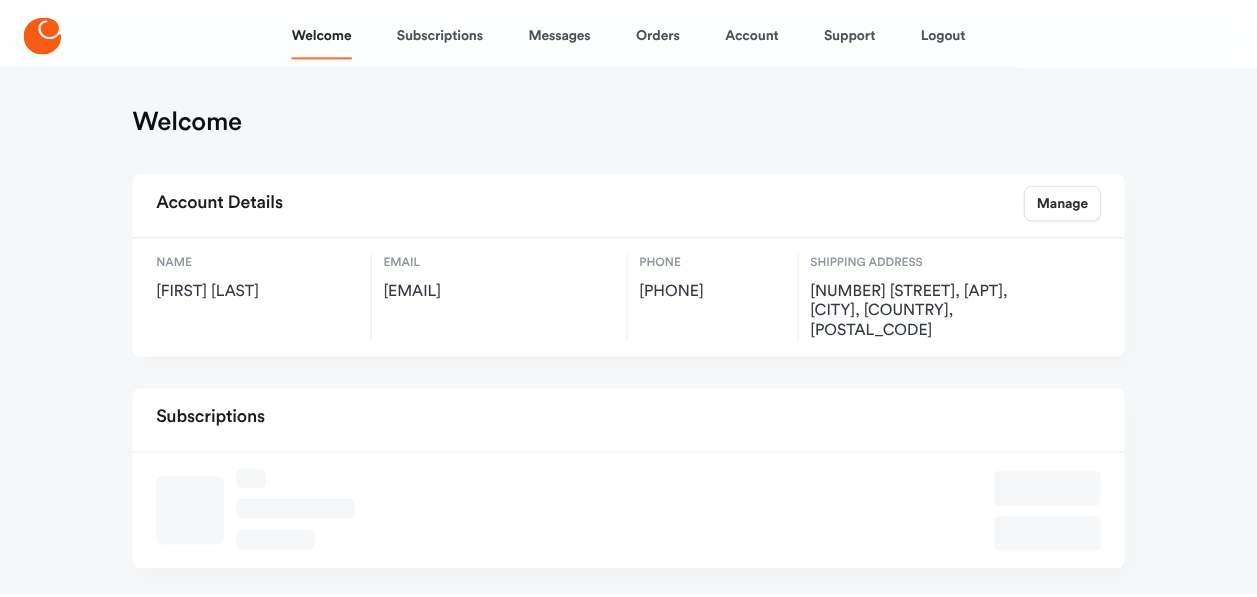 scroll, scrollTop: 0, scrollLeft: 0, axis: both 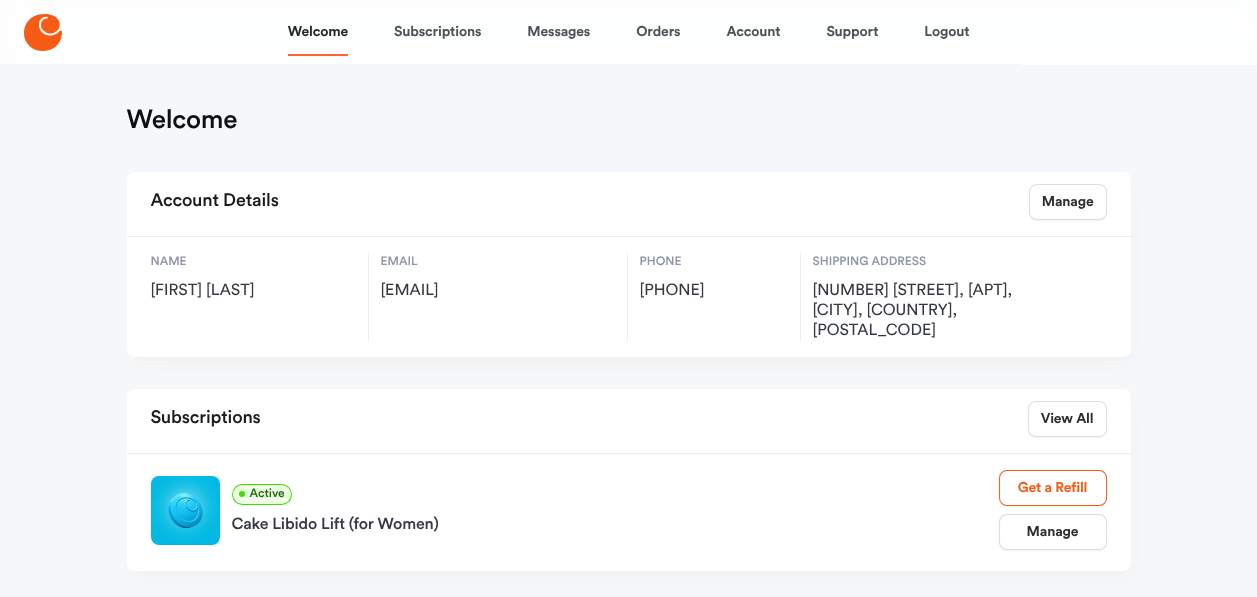 click on "Subscriptions" at bounding box center (437, 32) 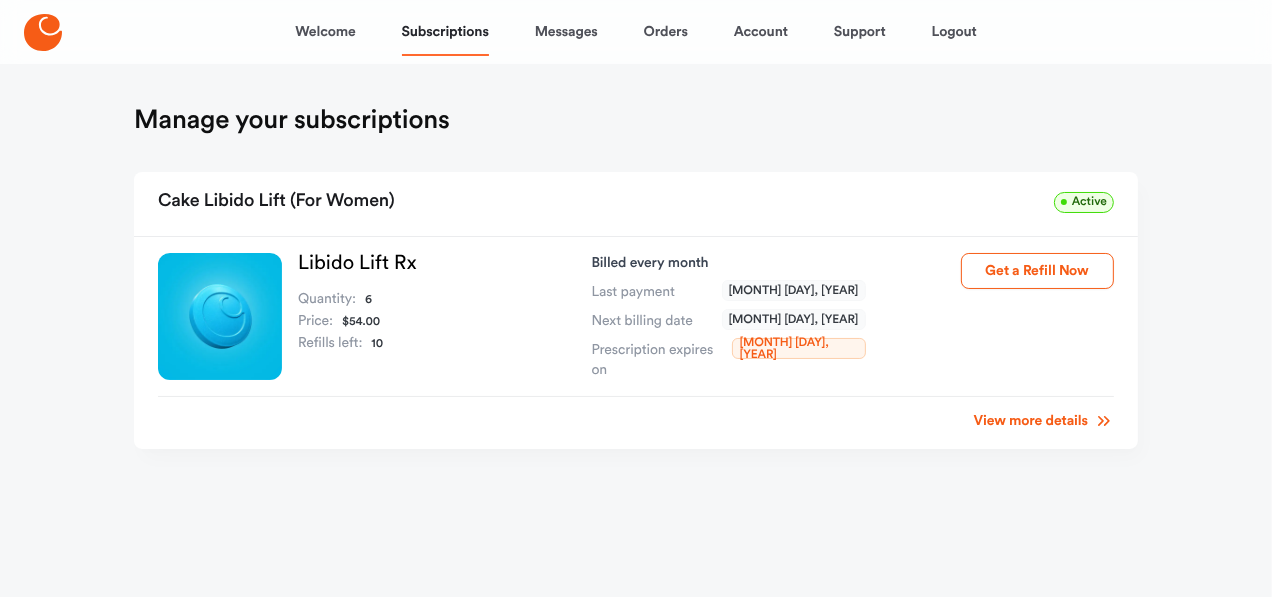 click on "View more details" at bounding box center [1044, 421] 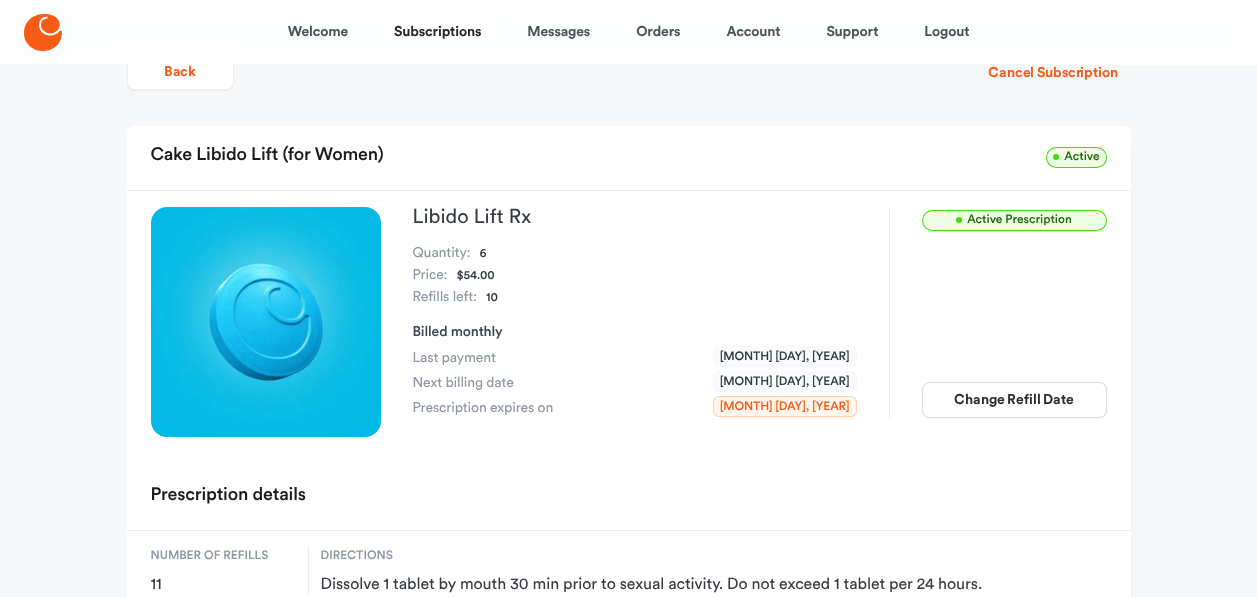 scroll, scrollTop: 0, scrollLeft: 0, axis: both 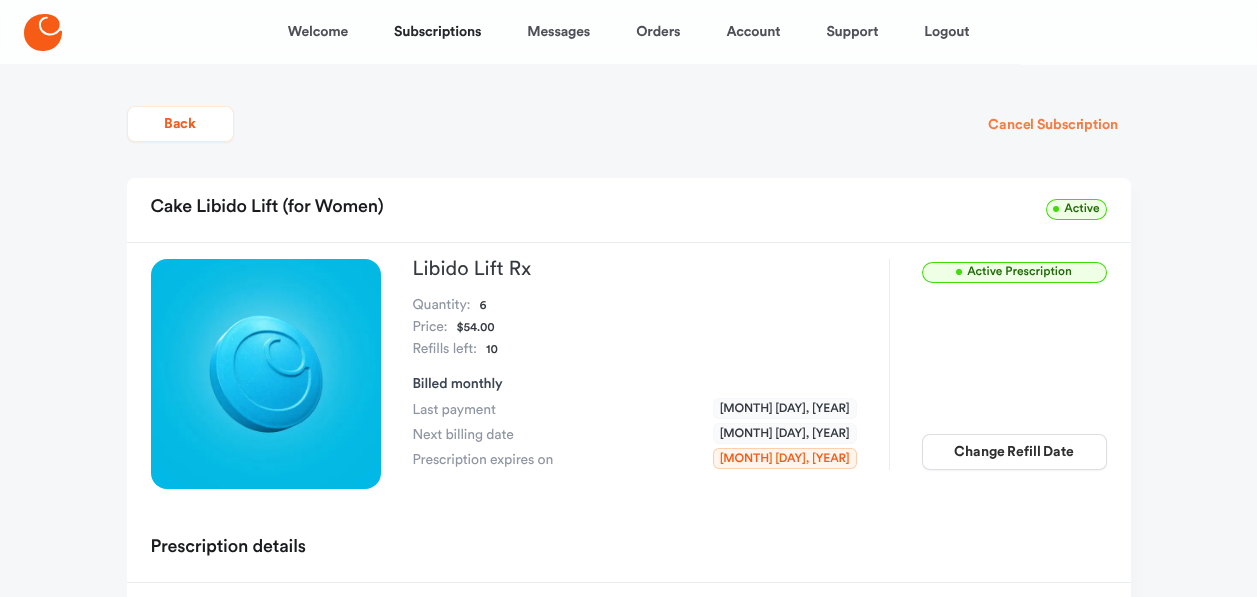click on "Cancel Subscription" at bounding box center [1052, 125] 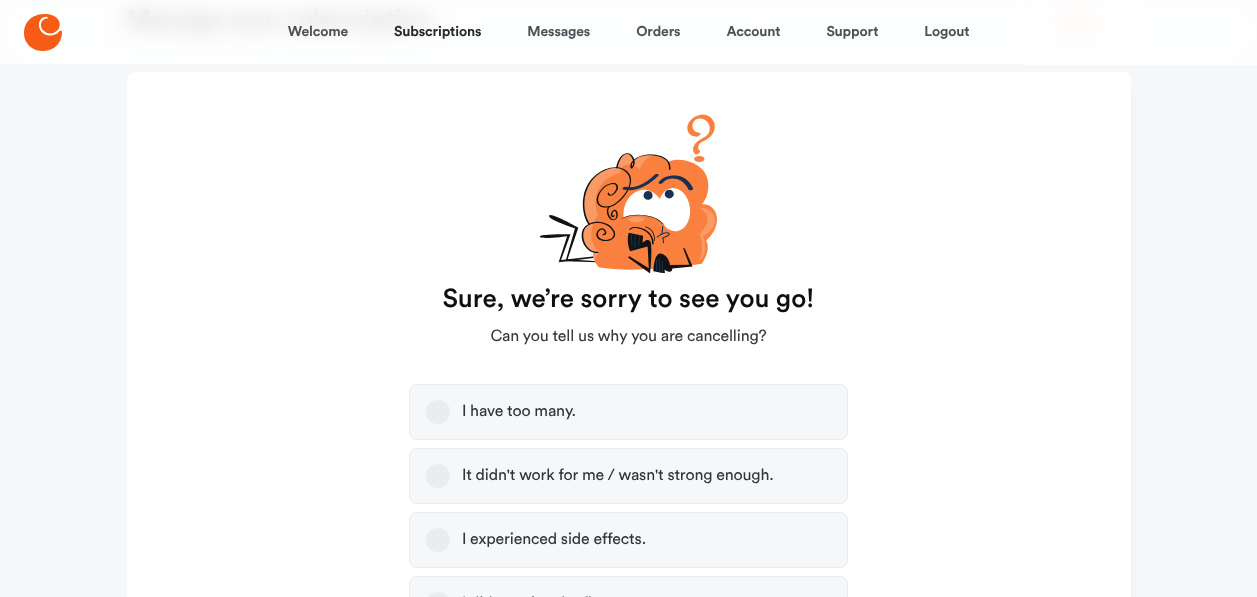 scroll, scrollTop: 300, scrollLeft: 0, axis: vertical 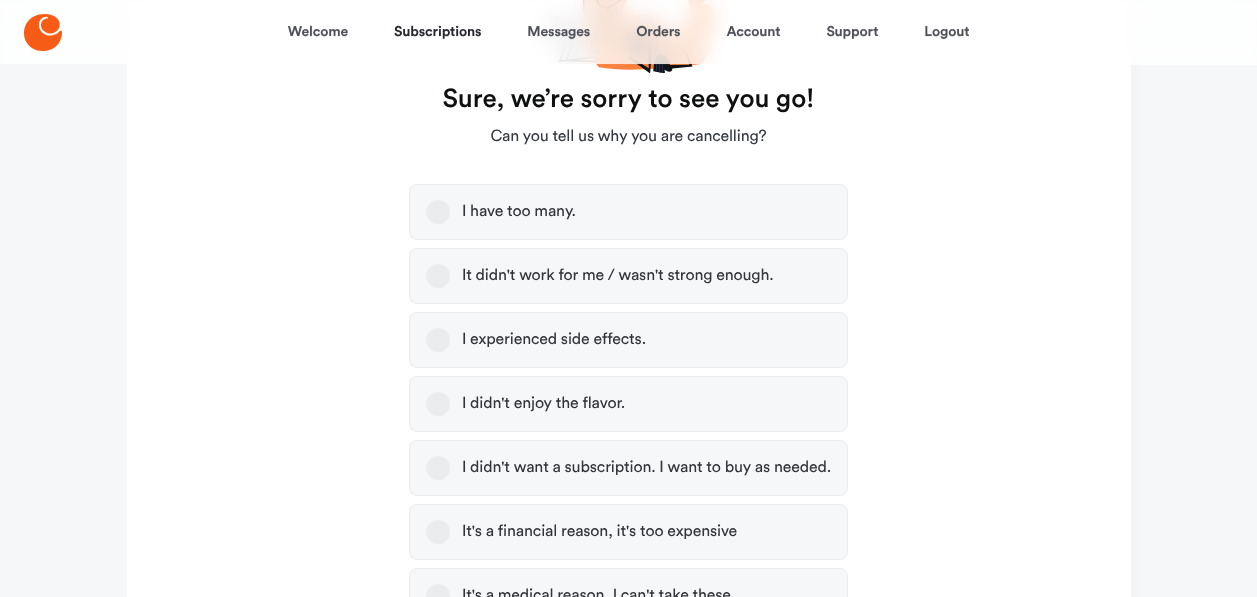 click on "It didn't work for me / wasn't strong enough." at bounding box center [438, 276] 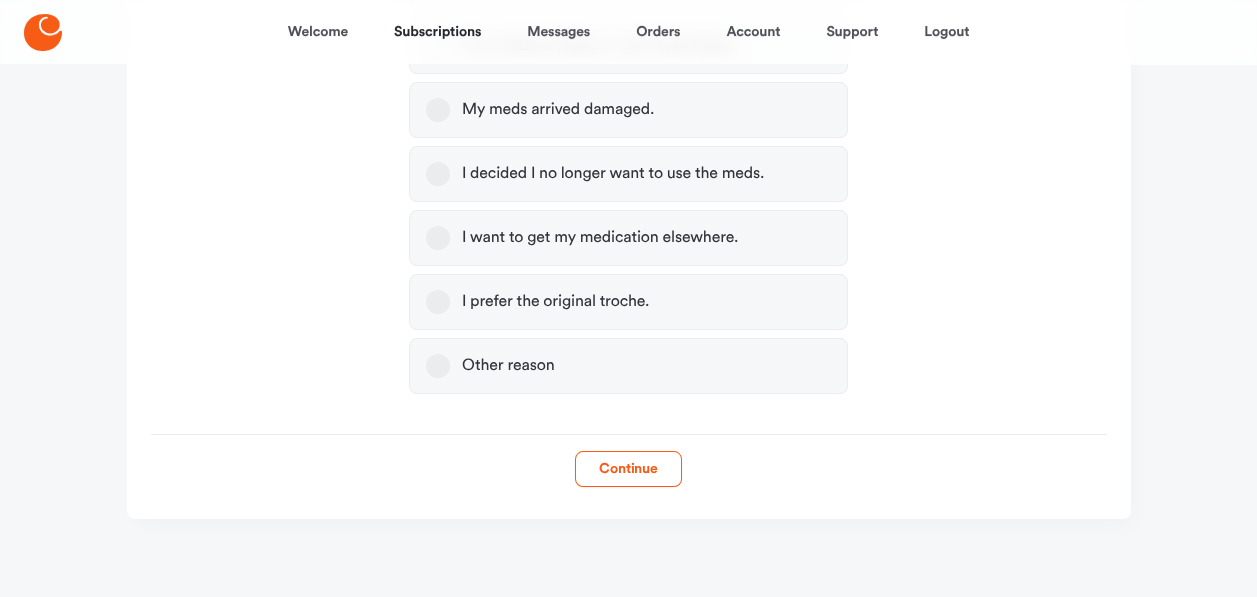 scroll, scrollTop: 851, scrollLeft: 0, axis: vertical 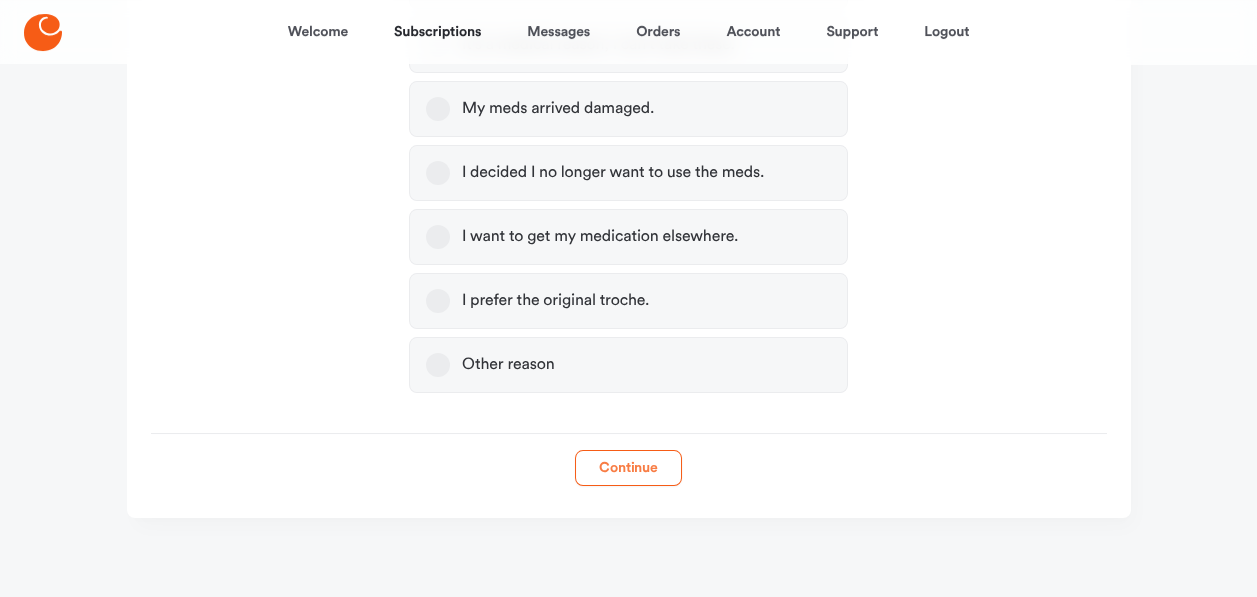 click on "Continue" at bounding box center [628, 468] 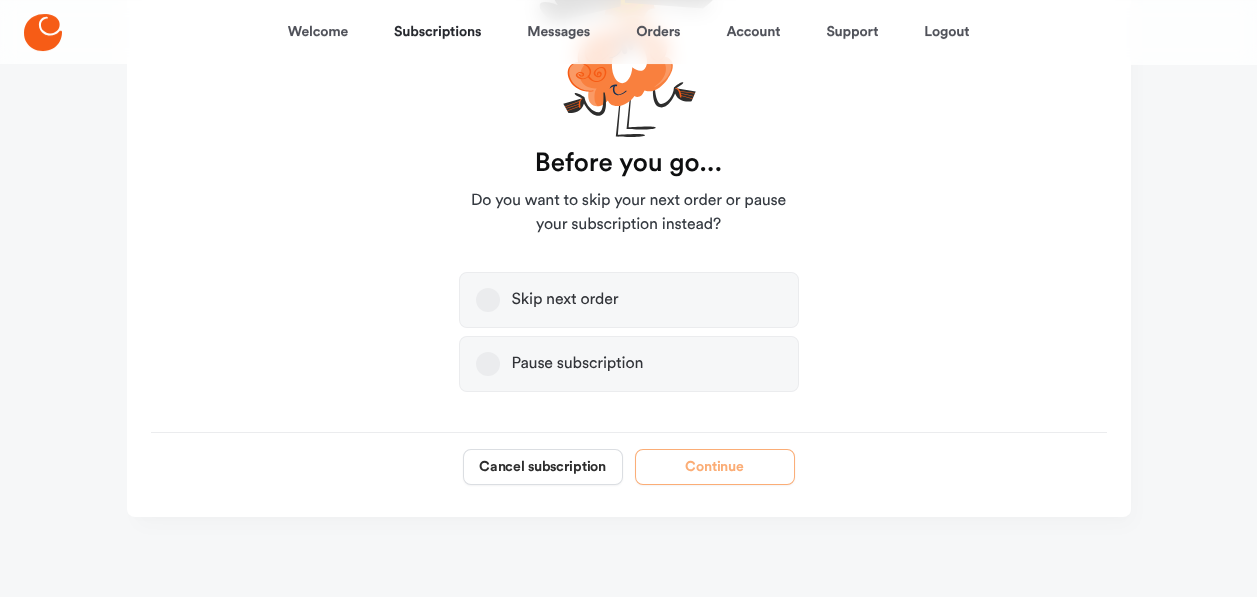scroll, scrollTop: 249, scrollLeft: 0, axis: vertical 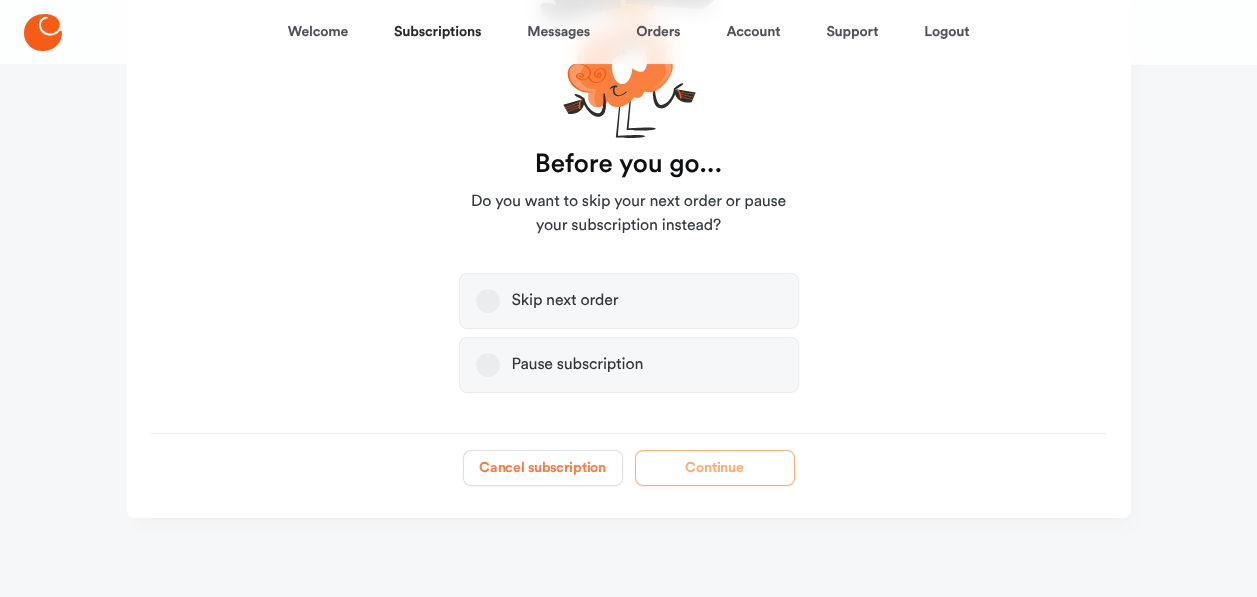 click on "Cancel subscription" at bounding box center [543, 468] 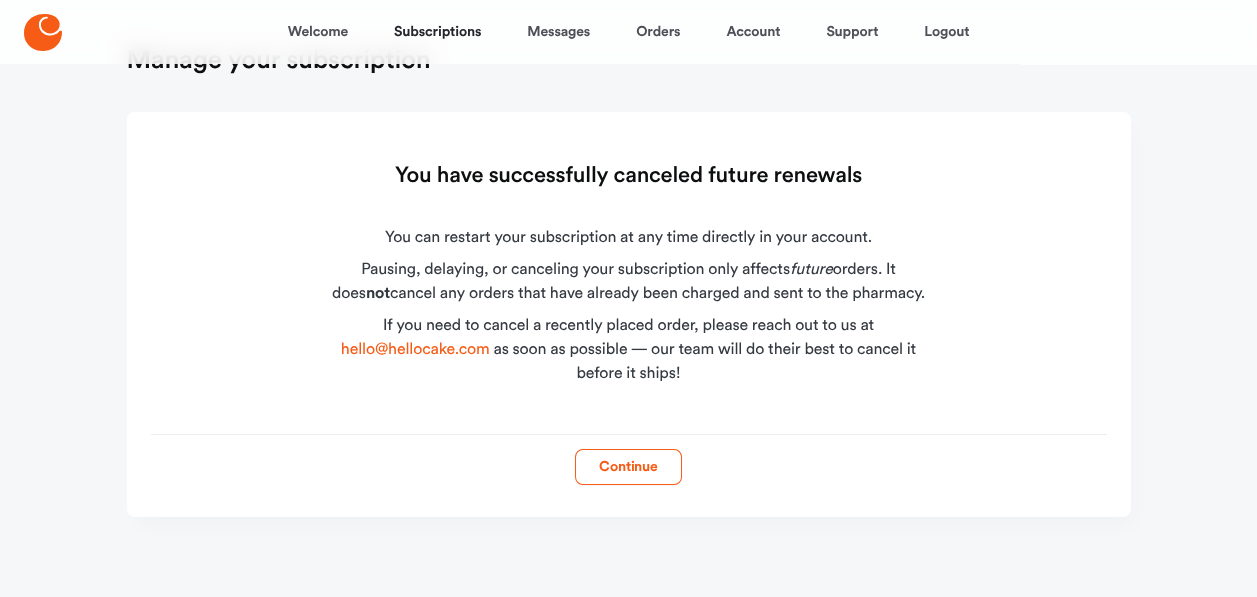 scroll, scrollTop: 58, scrollLeft: 0, axis: vertical 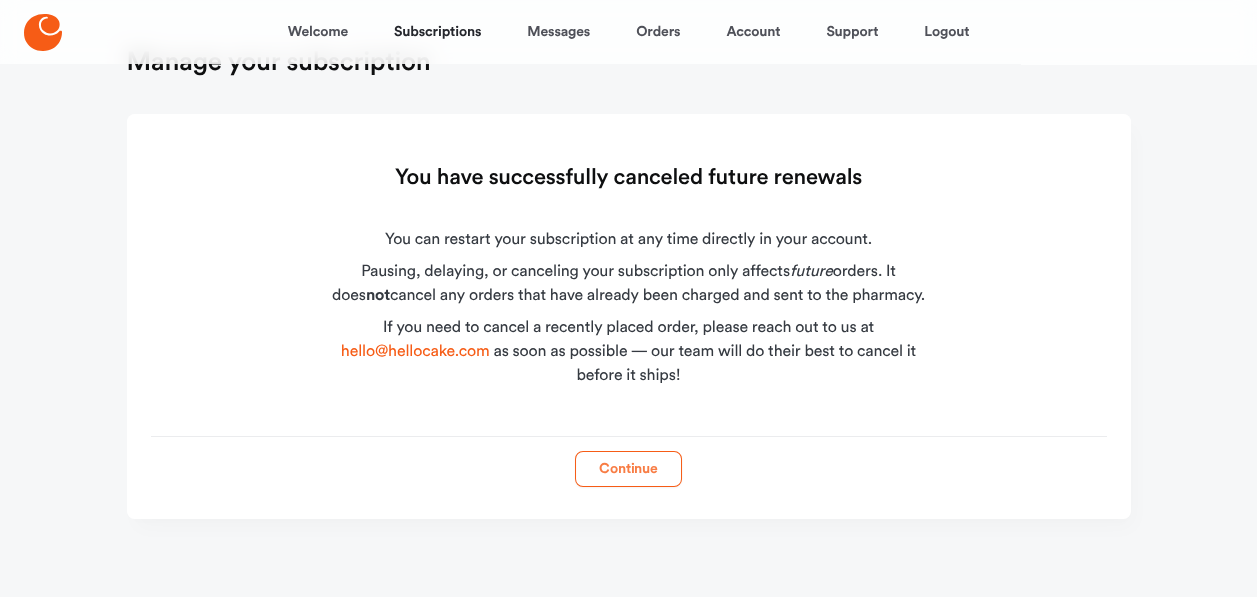 click on "Continue" at bounding box center [628, 469] 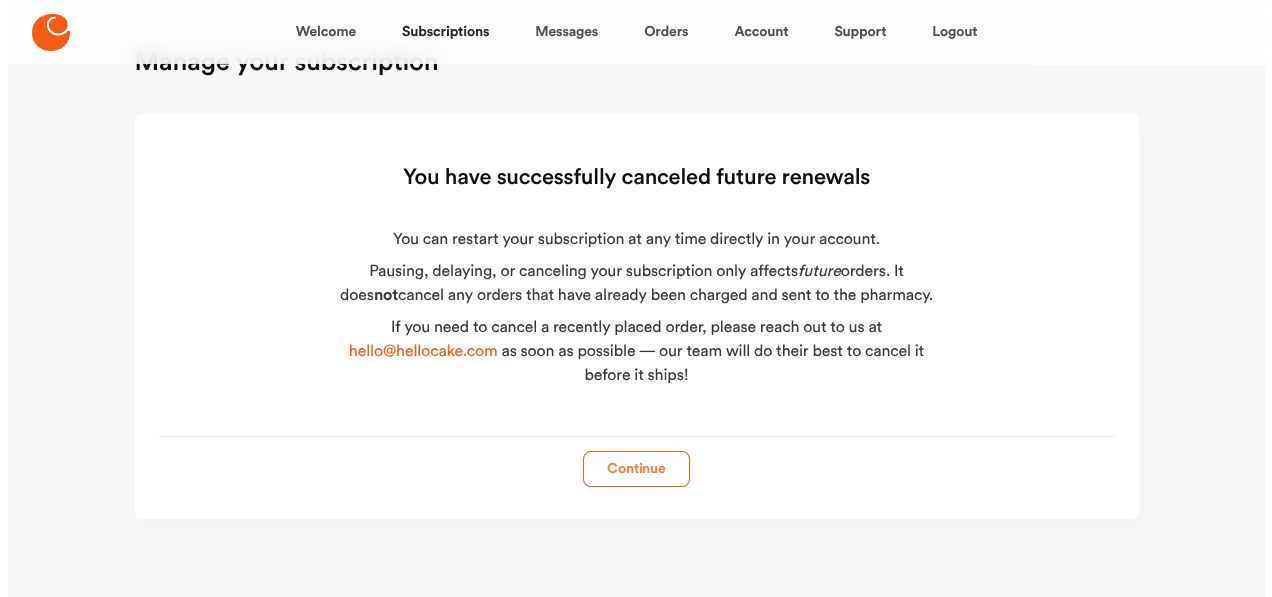 scroll, scrollTop: 0, scrollLeft: 0, axis: both 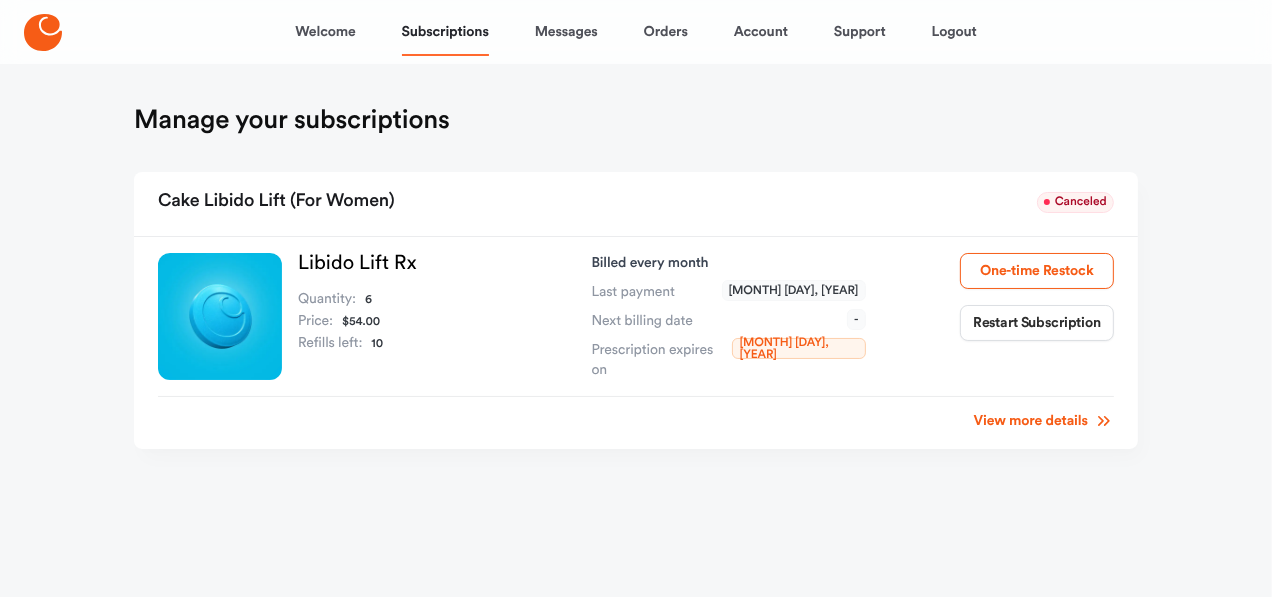 click at bounding box center [43, 32] 